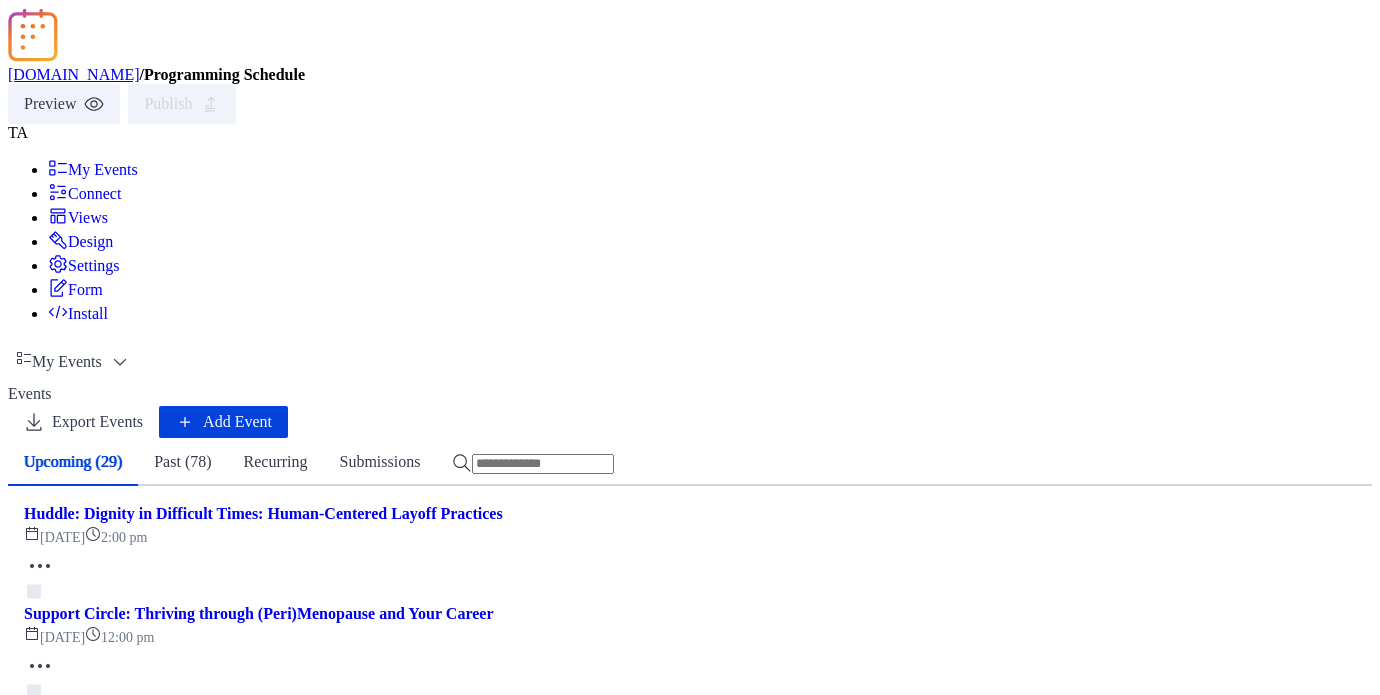 scroll, scrollTop: 0, scrollLeft: 0, axis: both 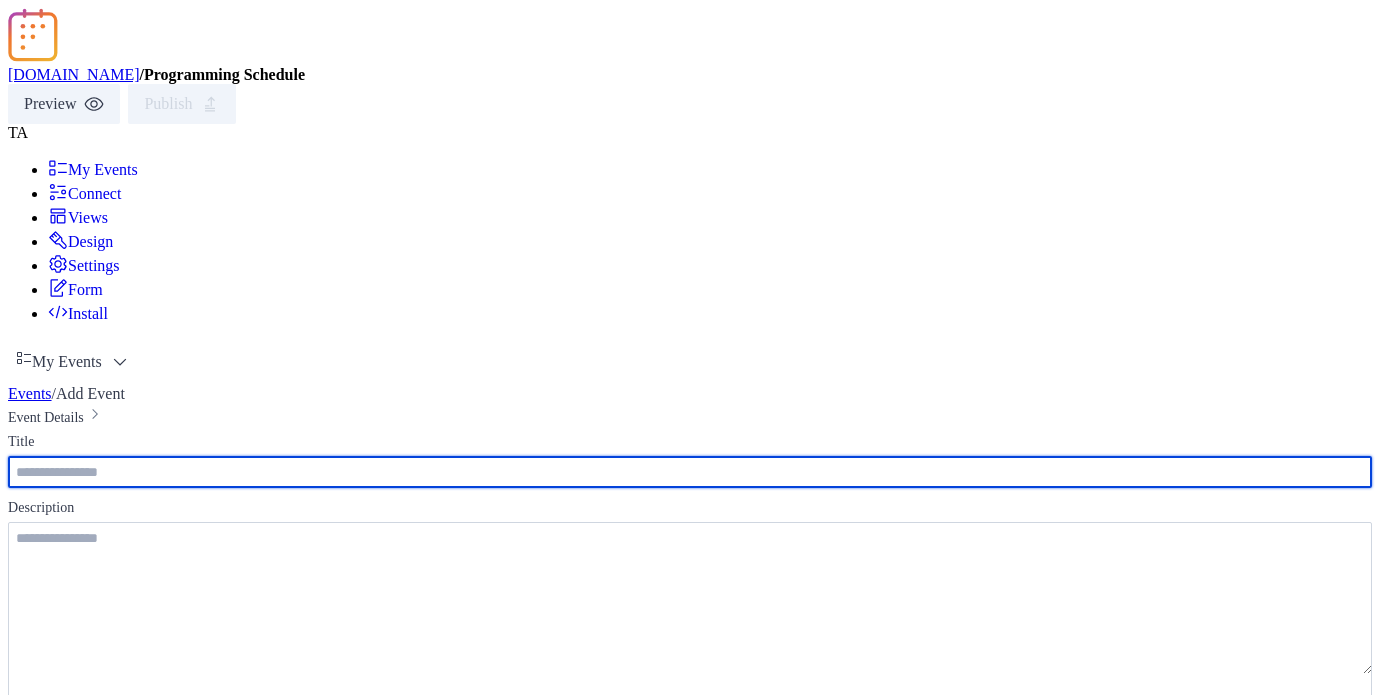 click at bounding box center (690, 1659) 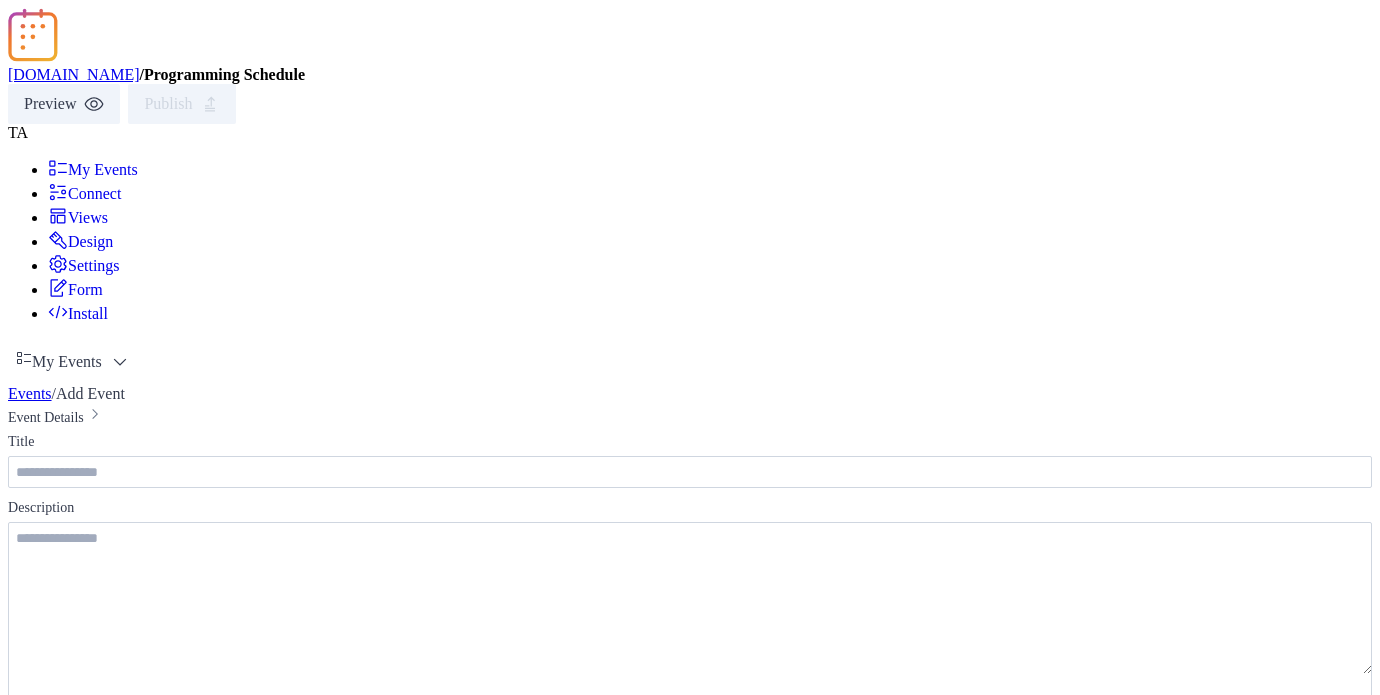 paste on "**********" 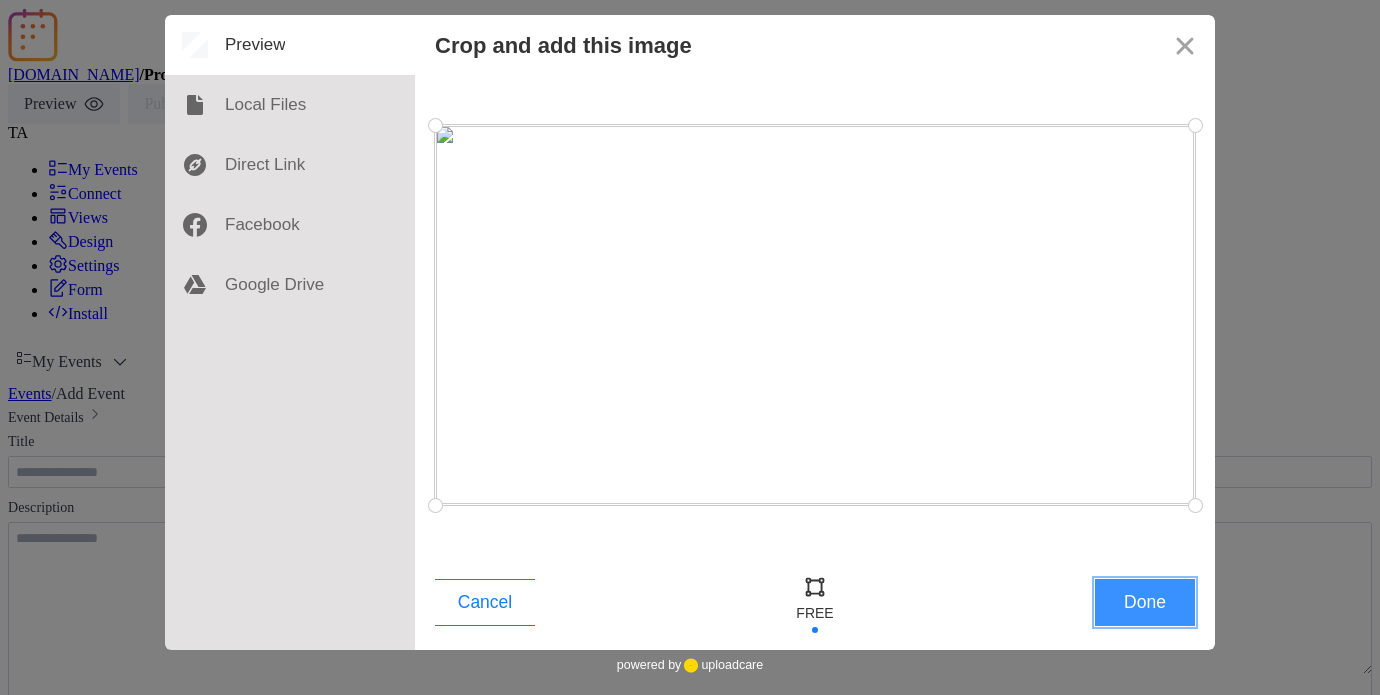 click on "Done" at bounding box center (1145, 602) 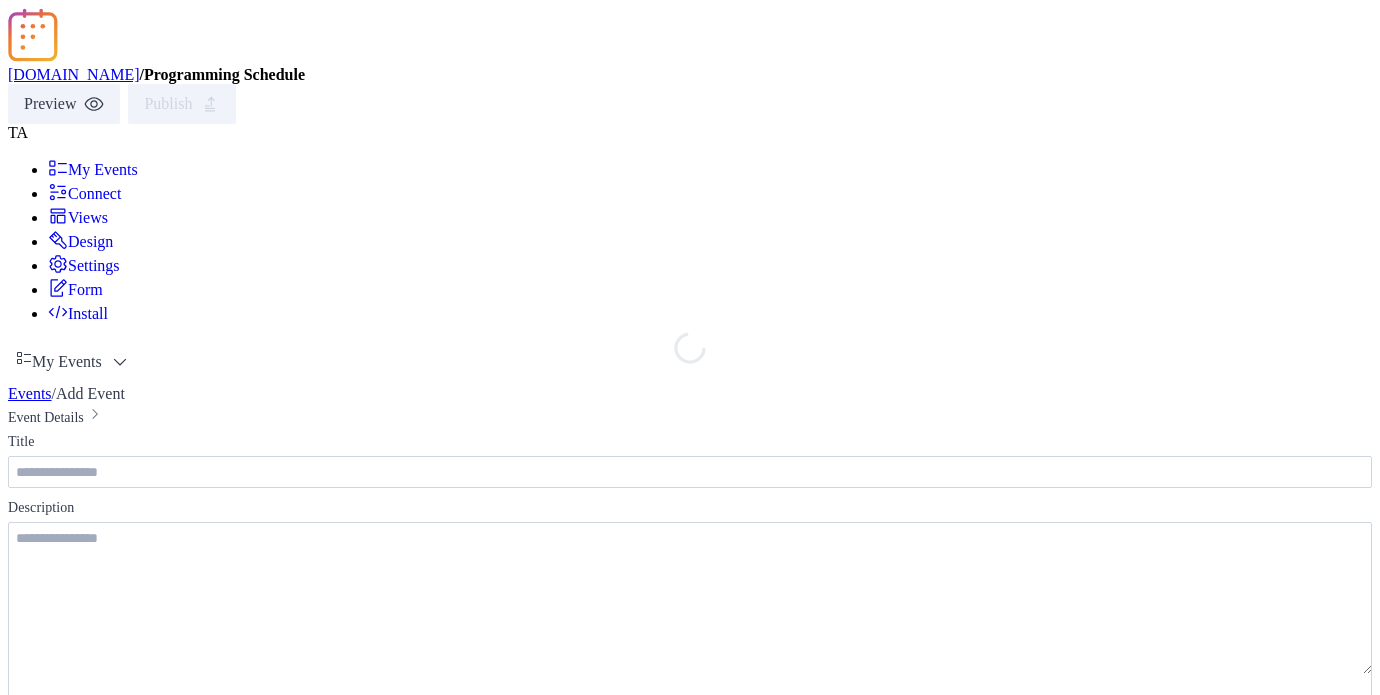scroll, scrollTop: 609, scrollLeft: 0, axis: vertical 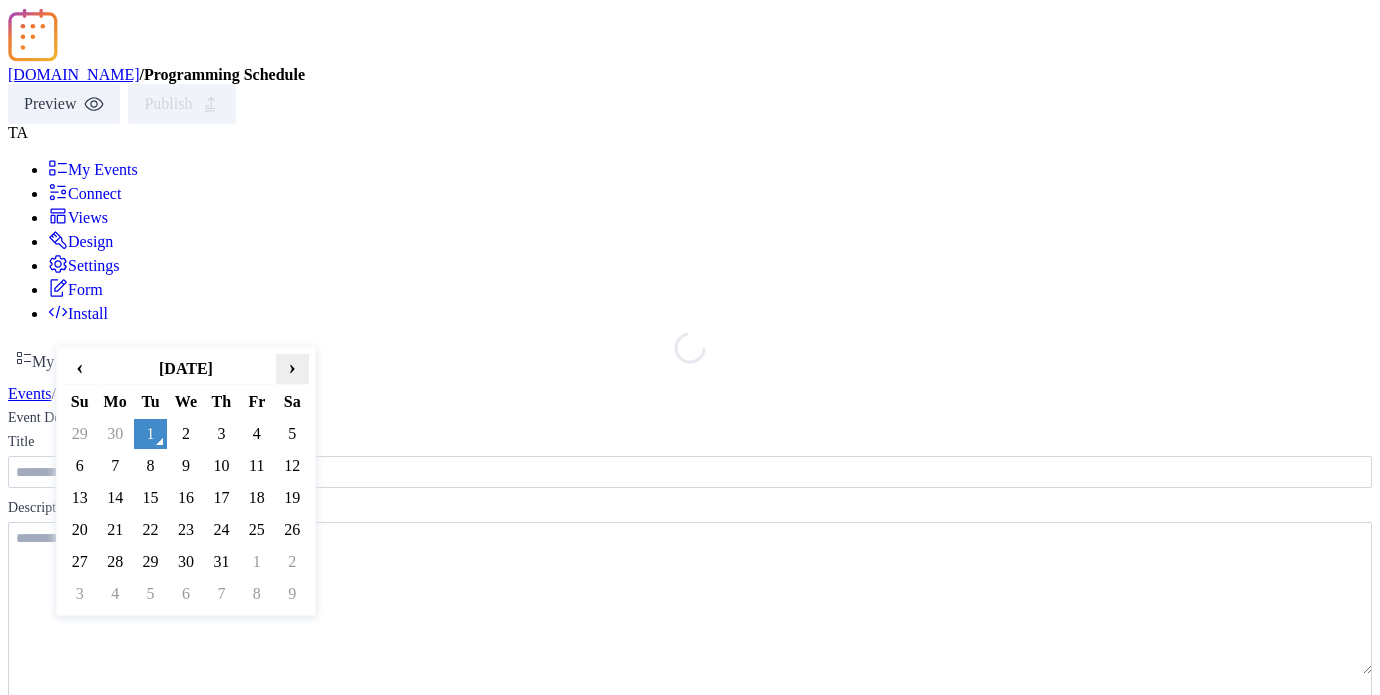 click on "›" at bounding box center [292, 367] 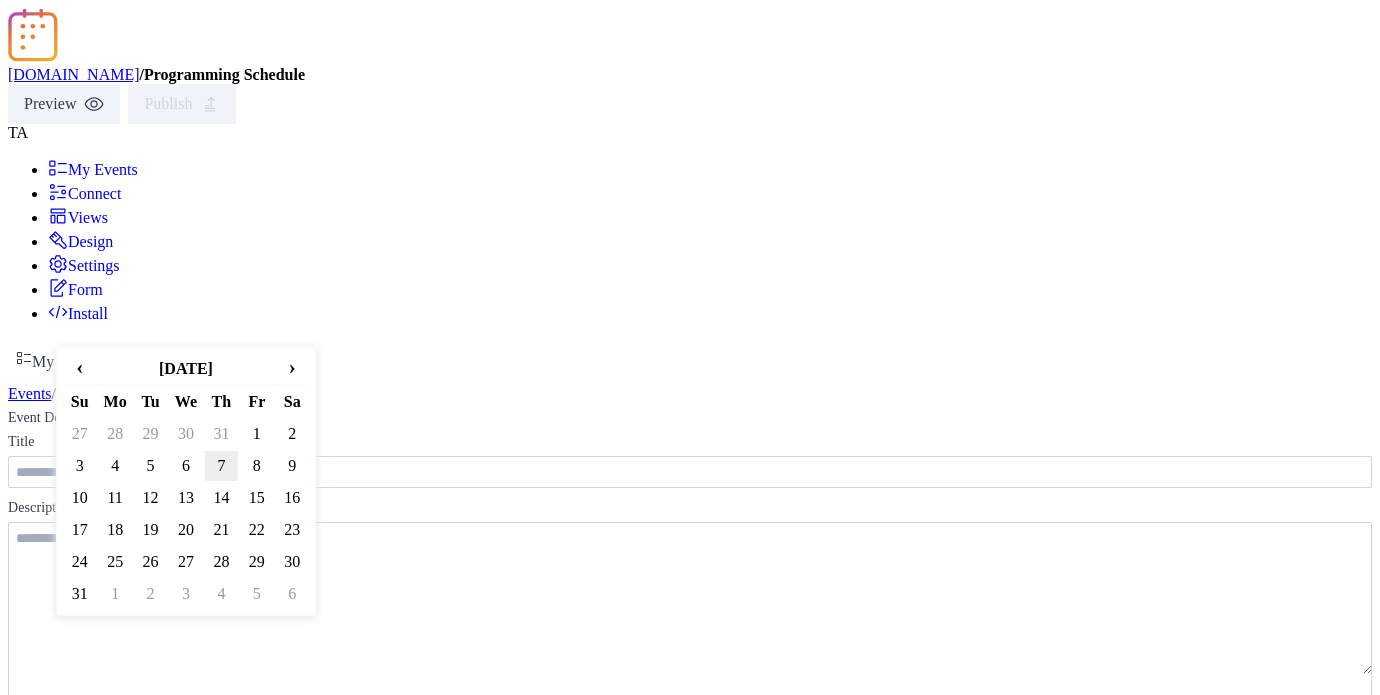 click on "7" at bounding box center [221, 466] 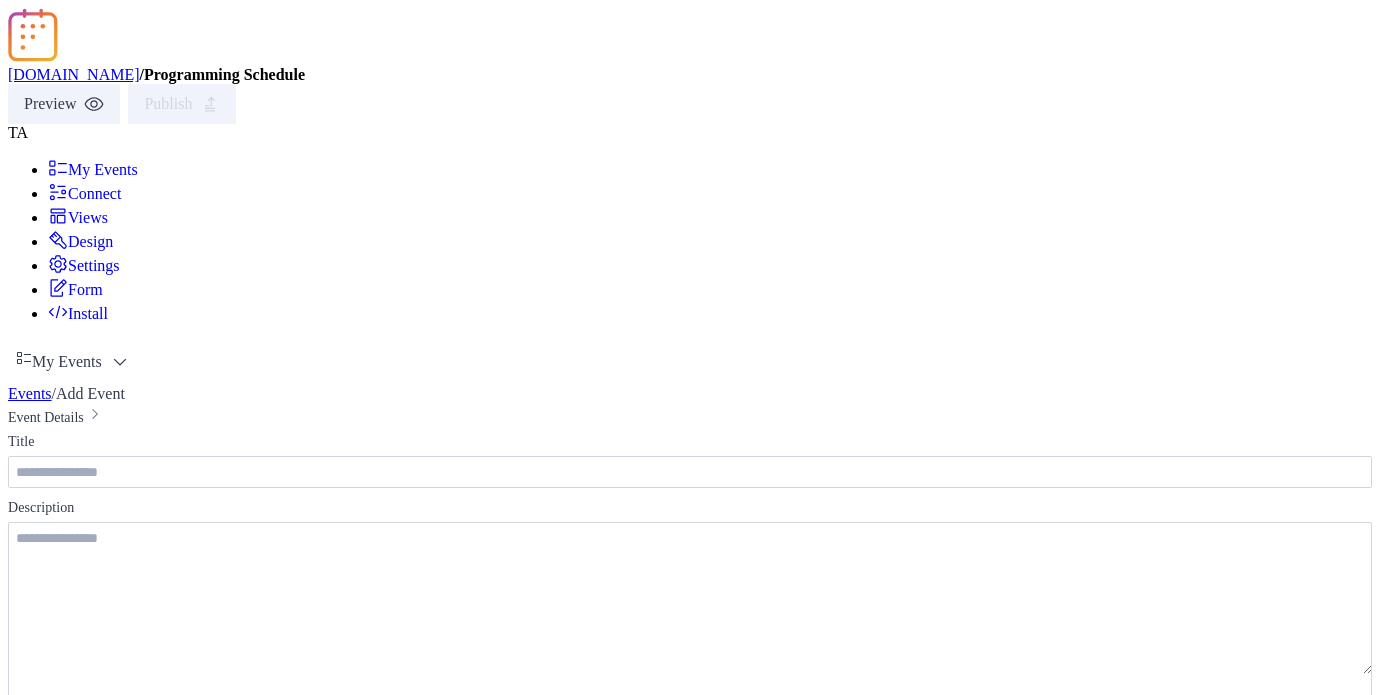 click on "********" at bounding box center [270, 1121] 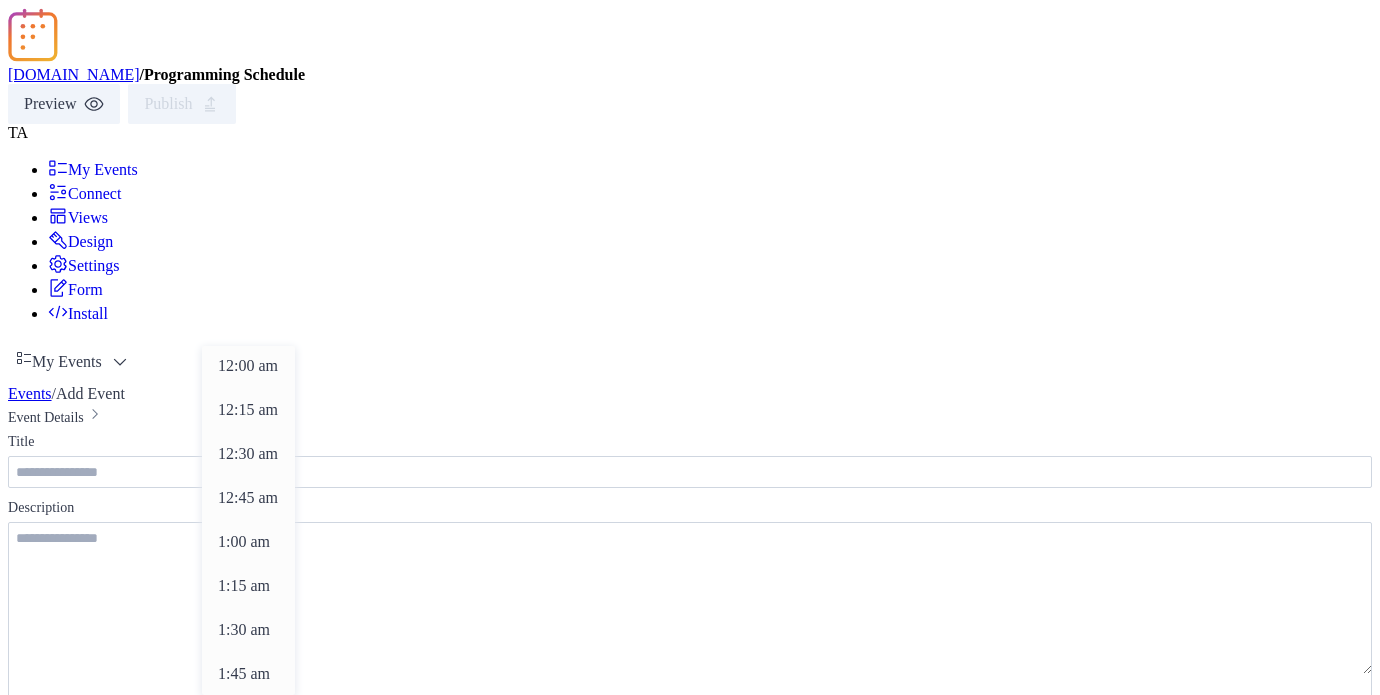 scroll, scrollTop: 2112, scrollLeft: 0, axis: vertical 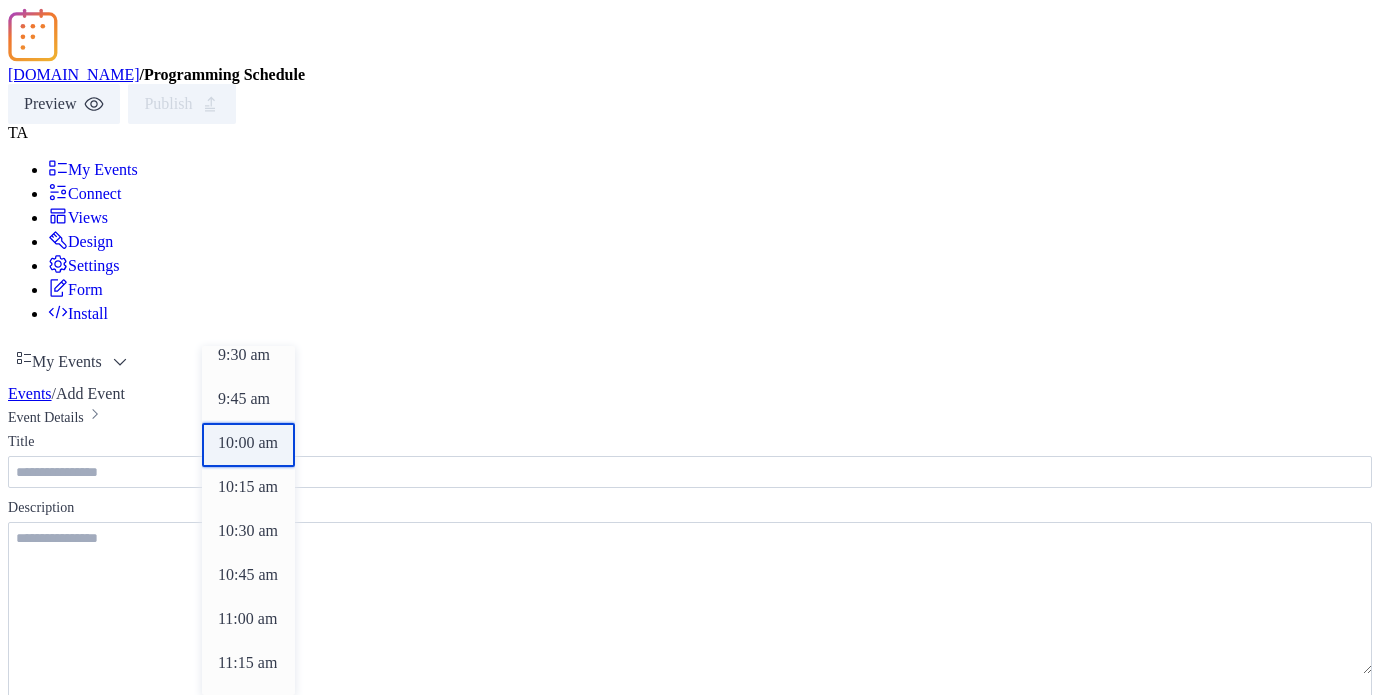 click on "10:00 am" at bounding box center [248, 443] 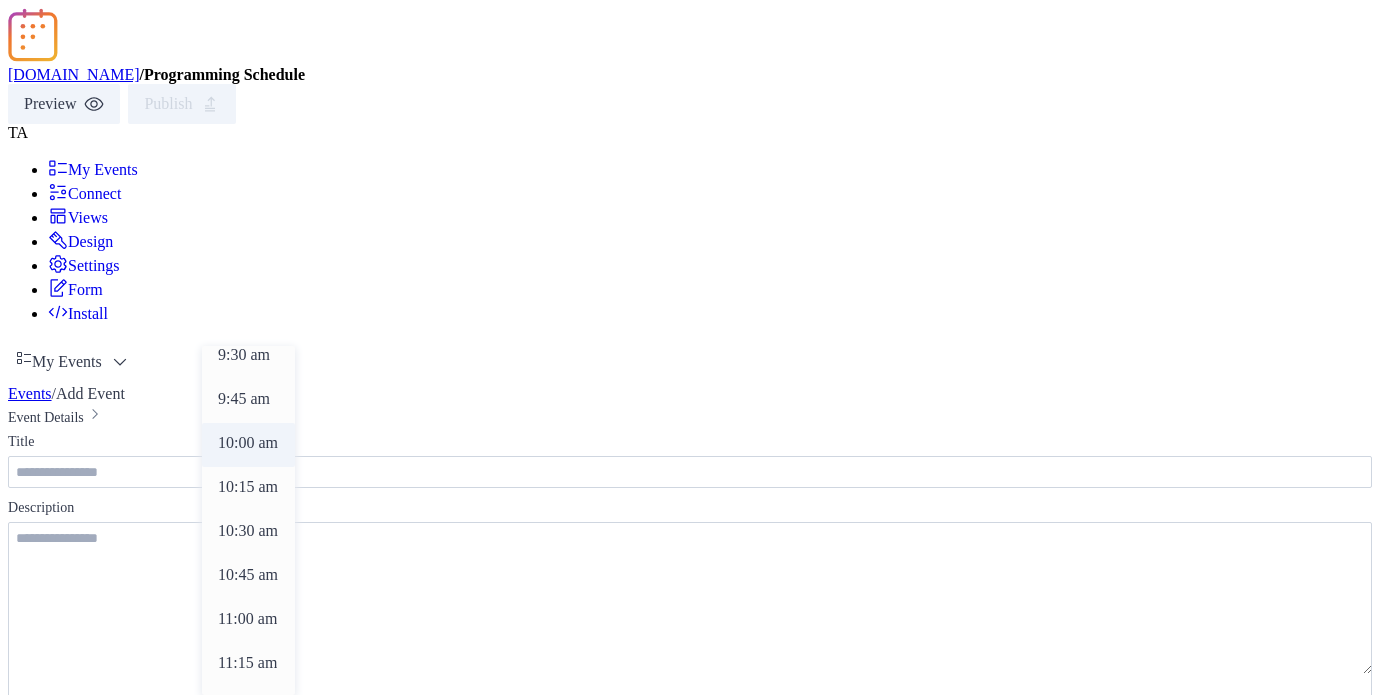 type on "********" 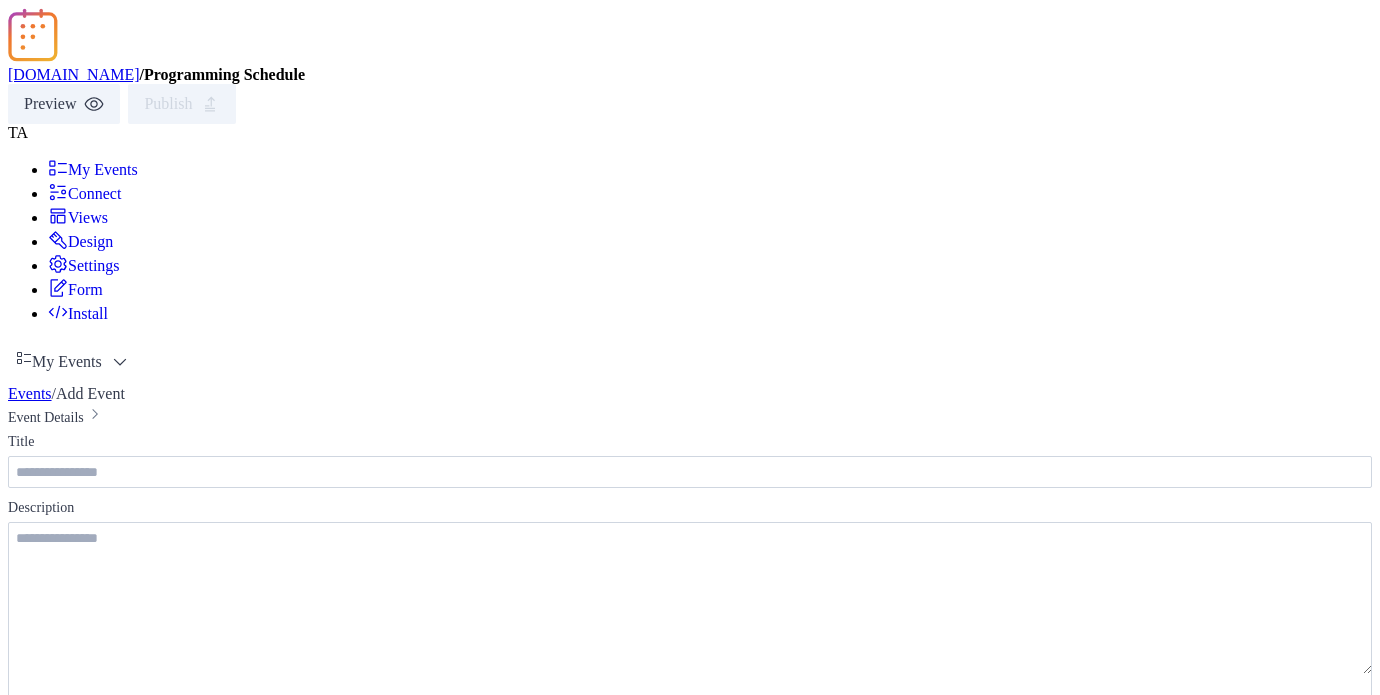 click on "********" at bounding box center (270, 1203) 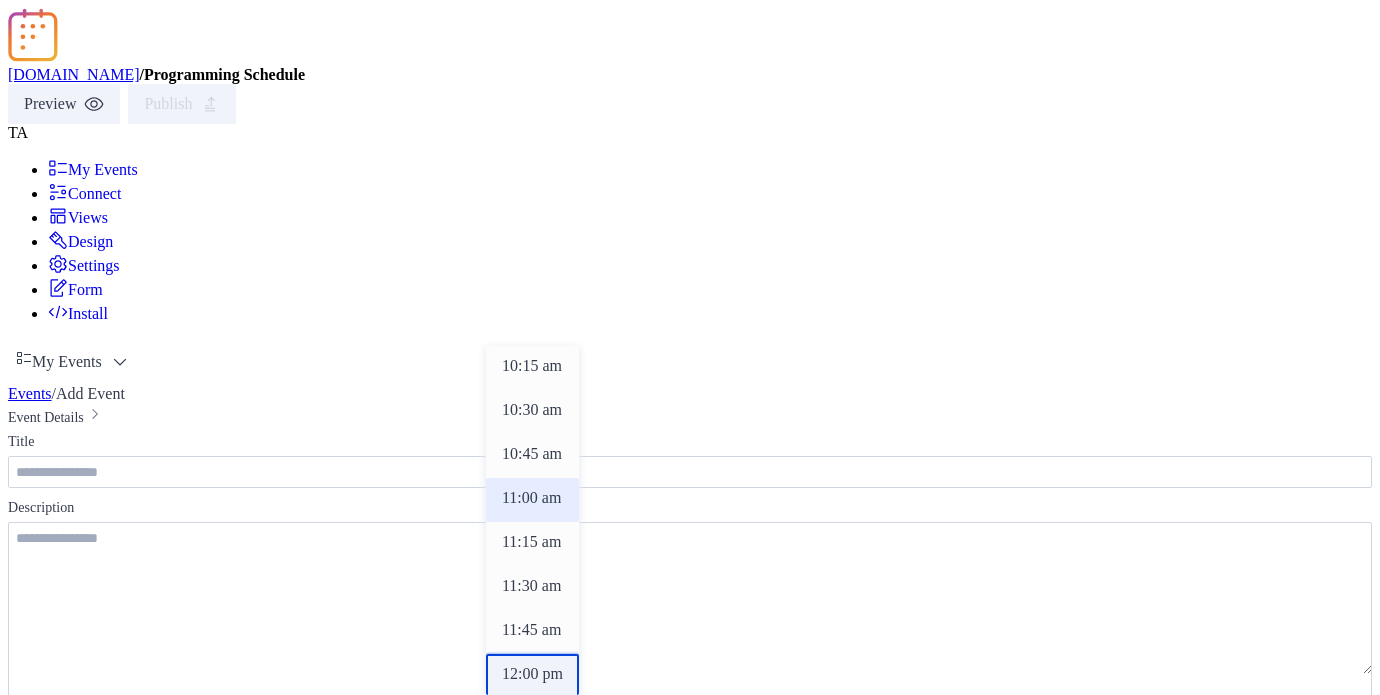 click on "12:00 pm" at bounding box center (532, 674) 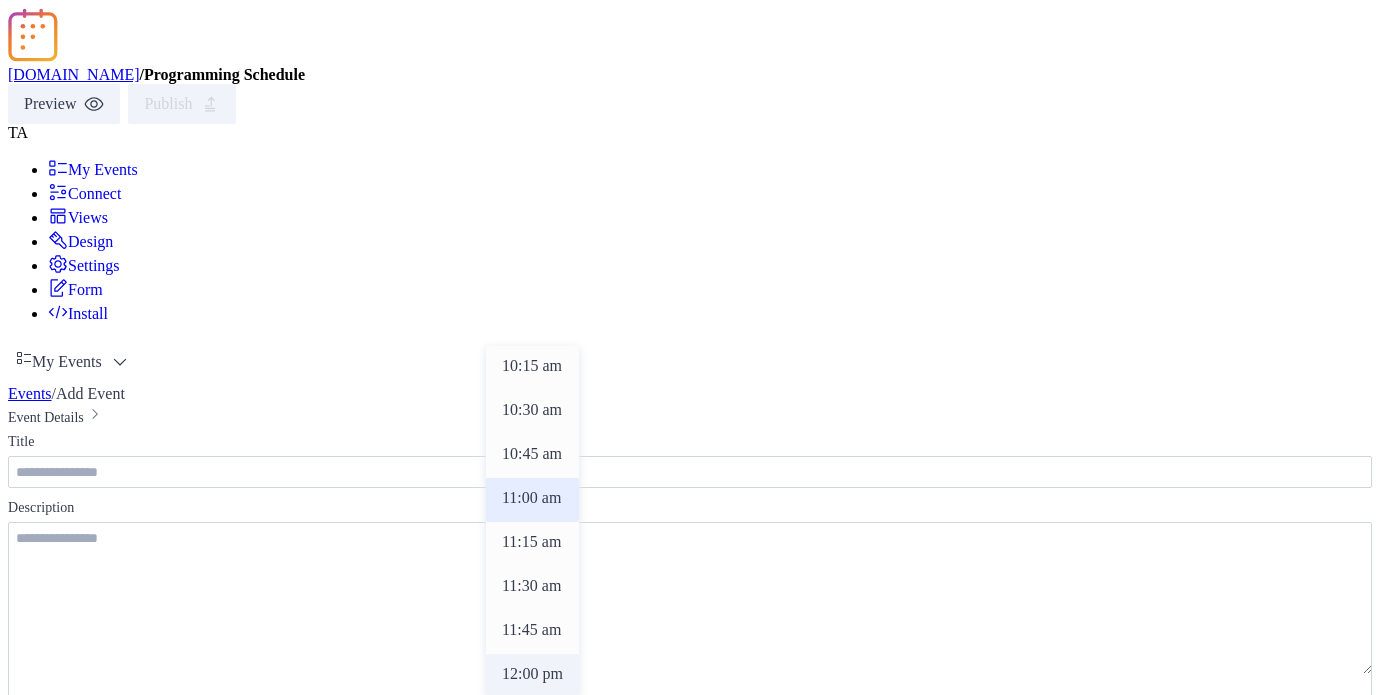 type on "********" 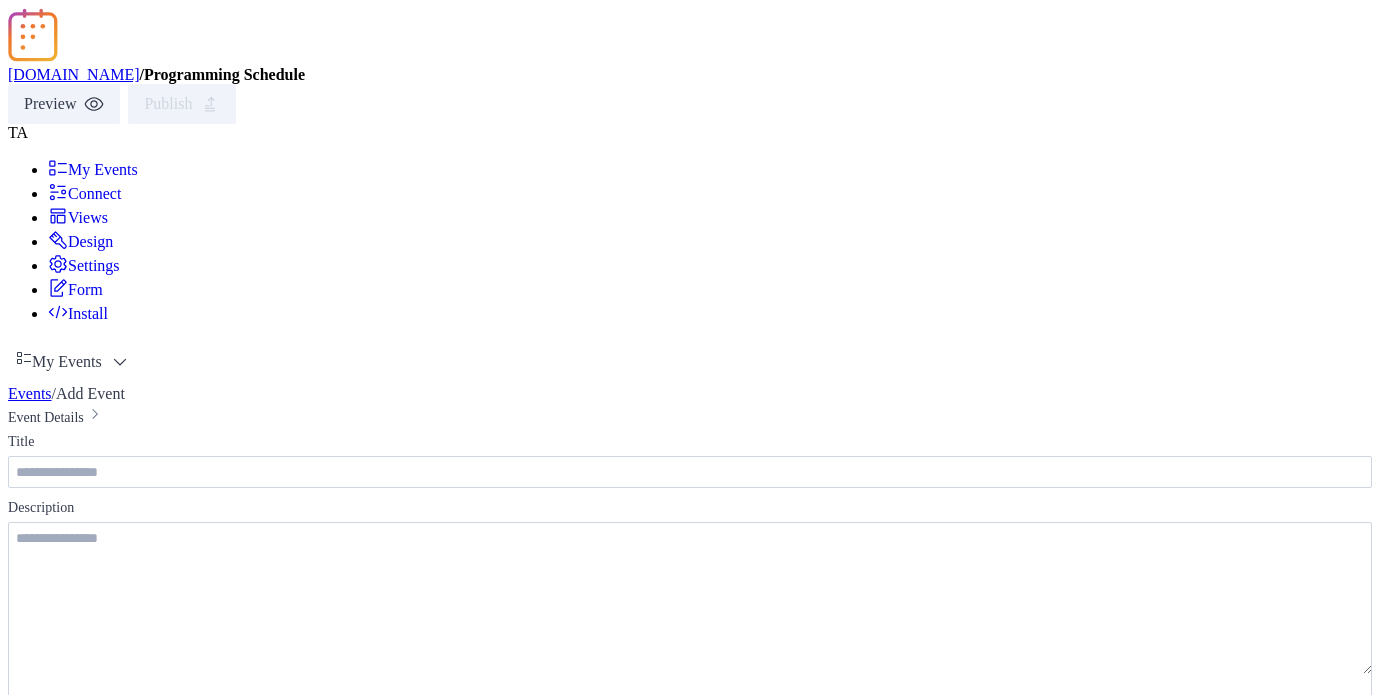click on "**********" at bounding box center [690, 1259] 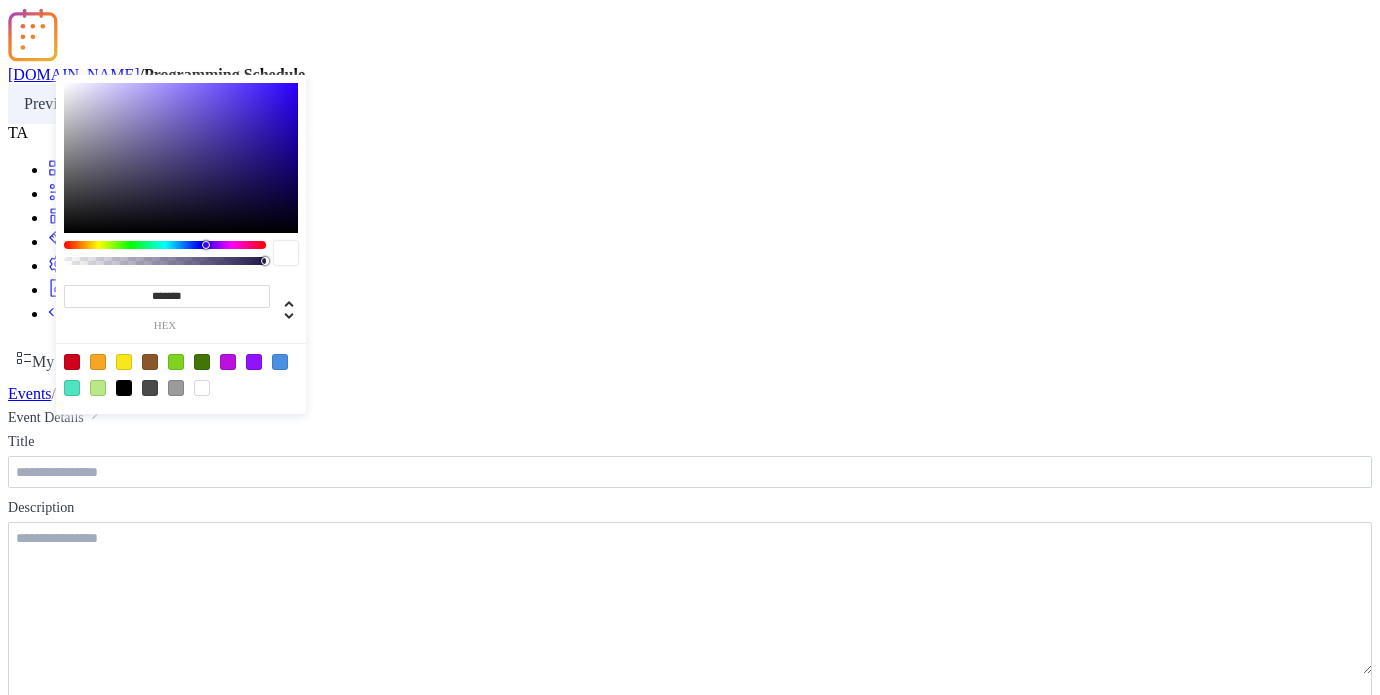 click at bounding box center (181, 374) 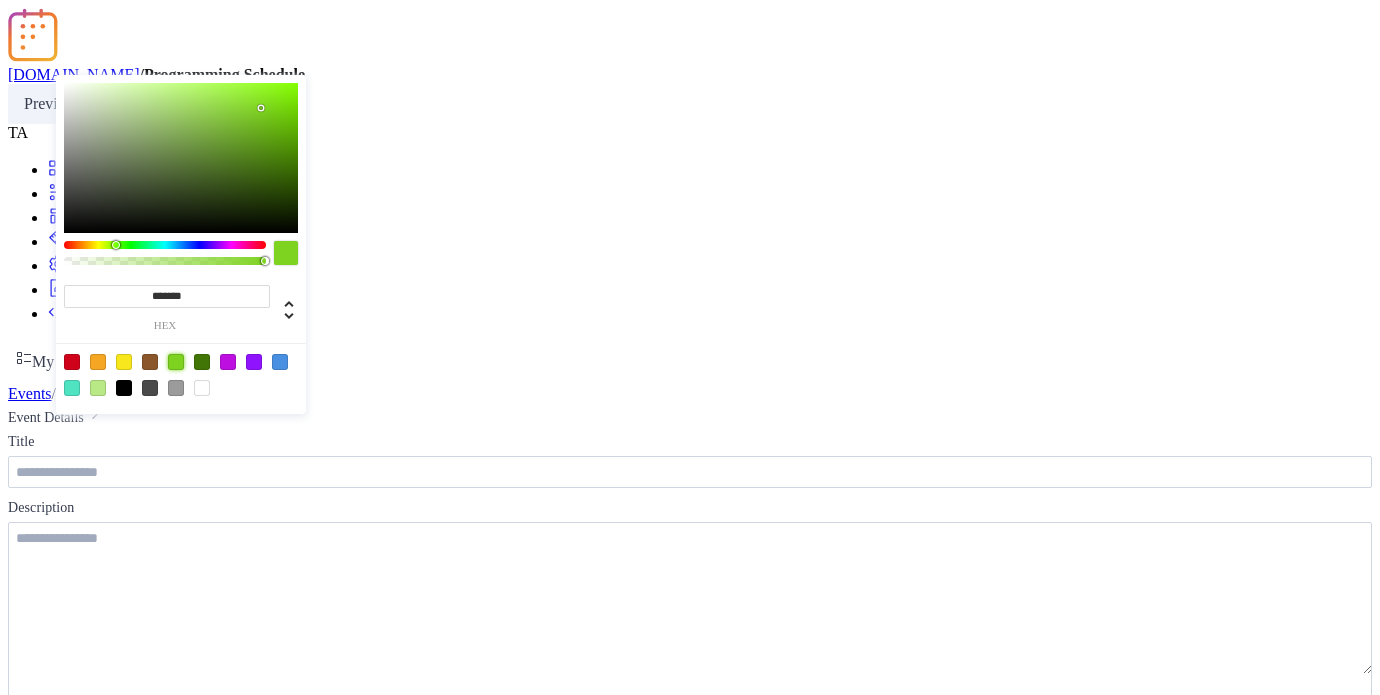 click on "**********" at bounding box center [690, 1259] 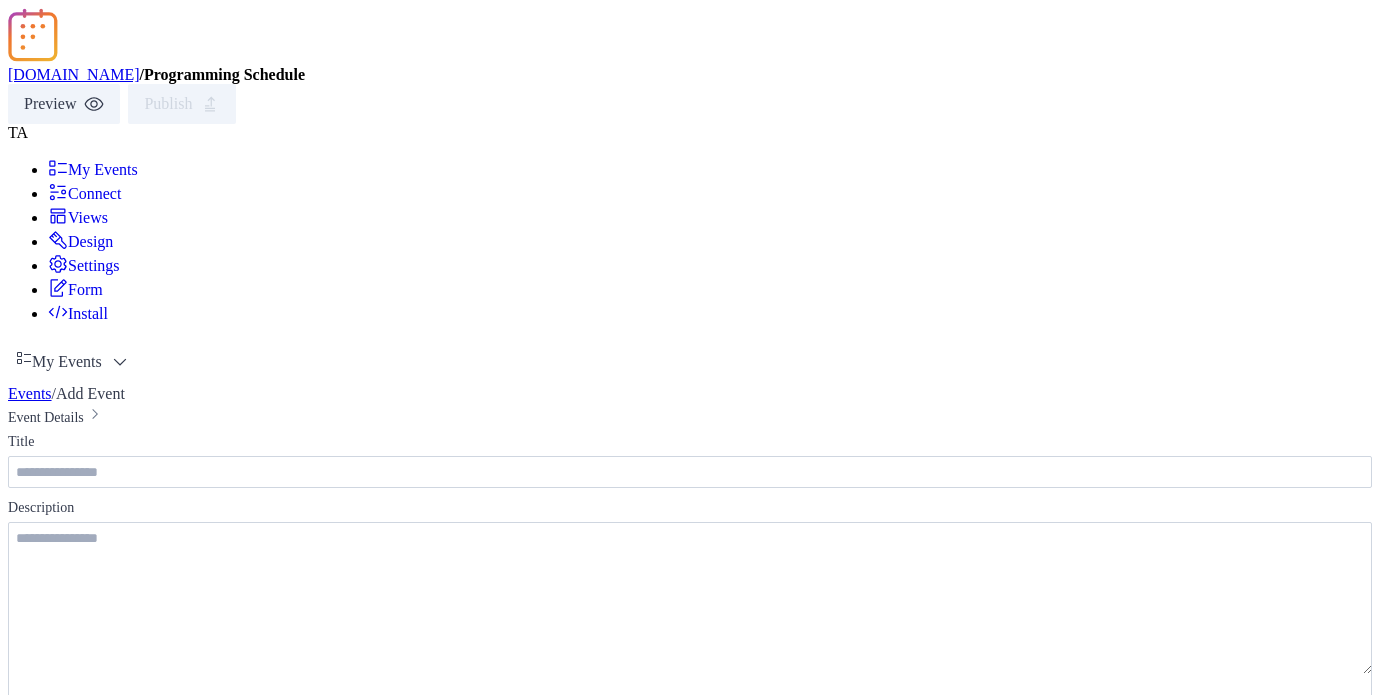 drag, startPoint x: 821, startPoint y: 333, endPoint x: 827, endPoint y: 236, distance: 97.18539 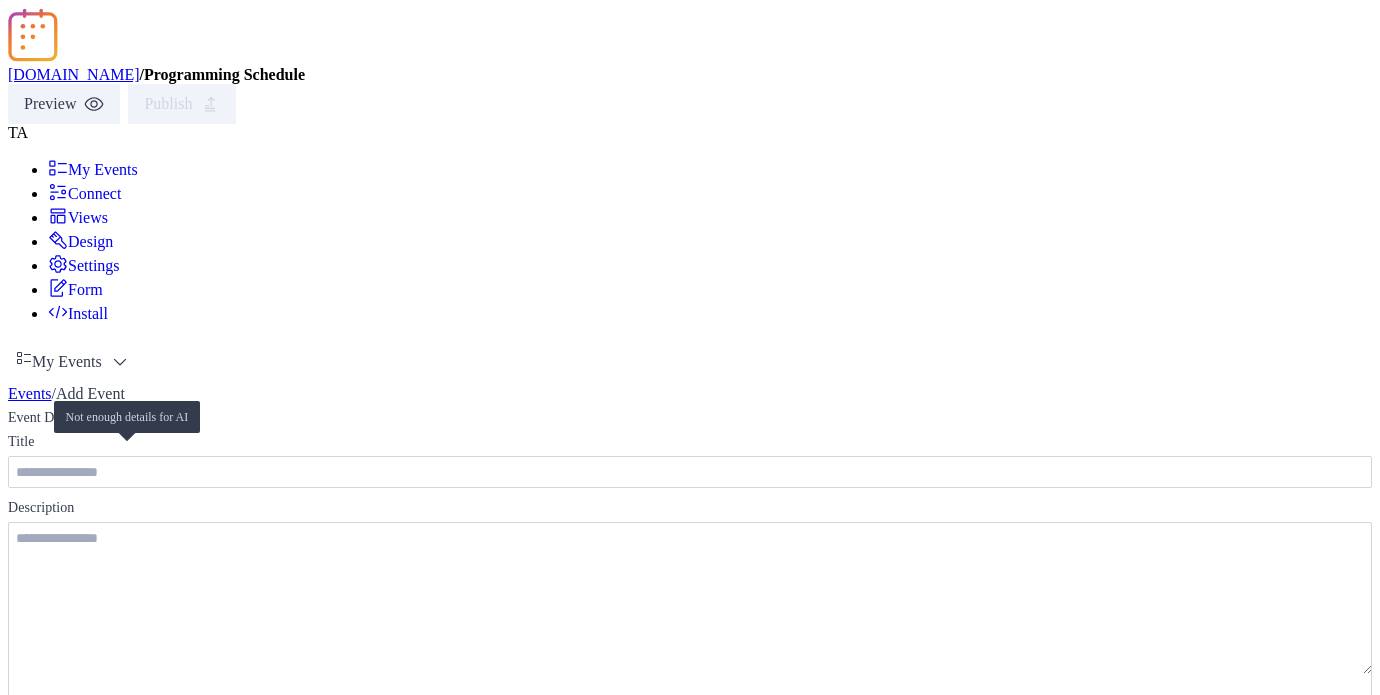 paste on "**********" 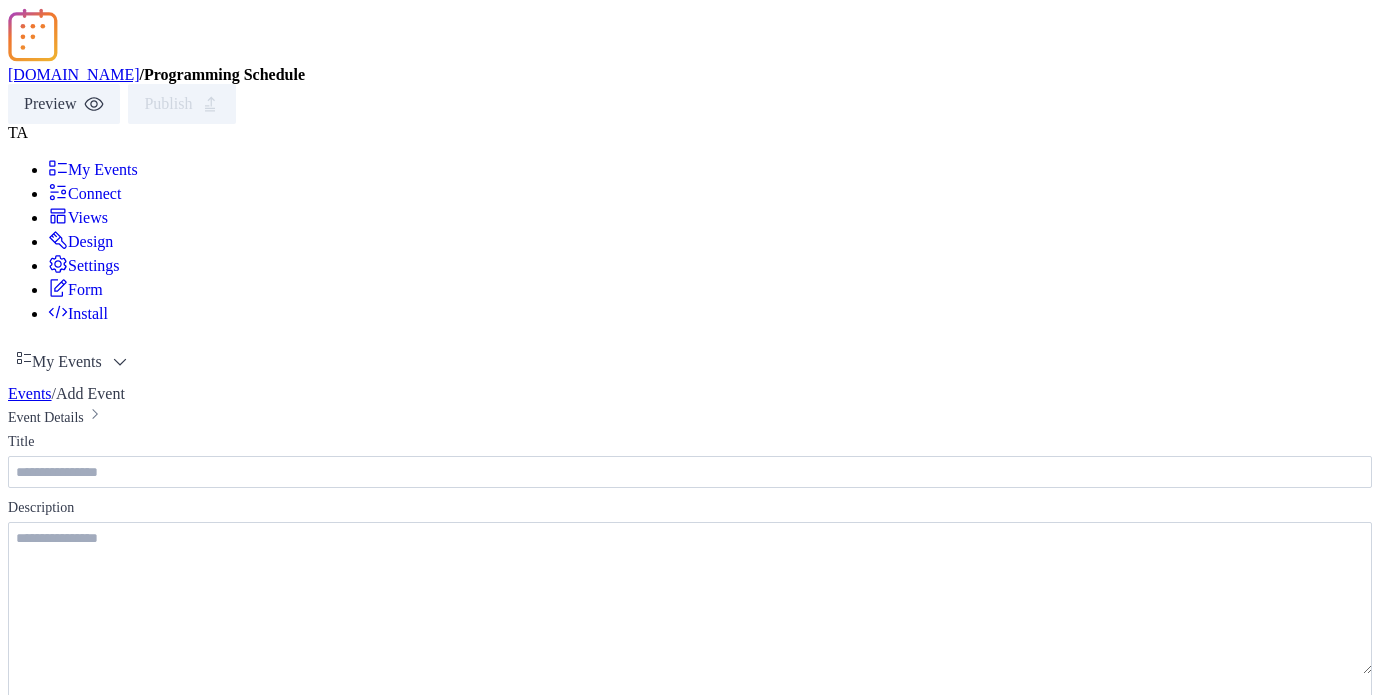 type on "**********" 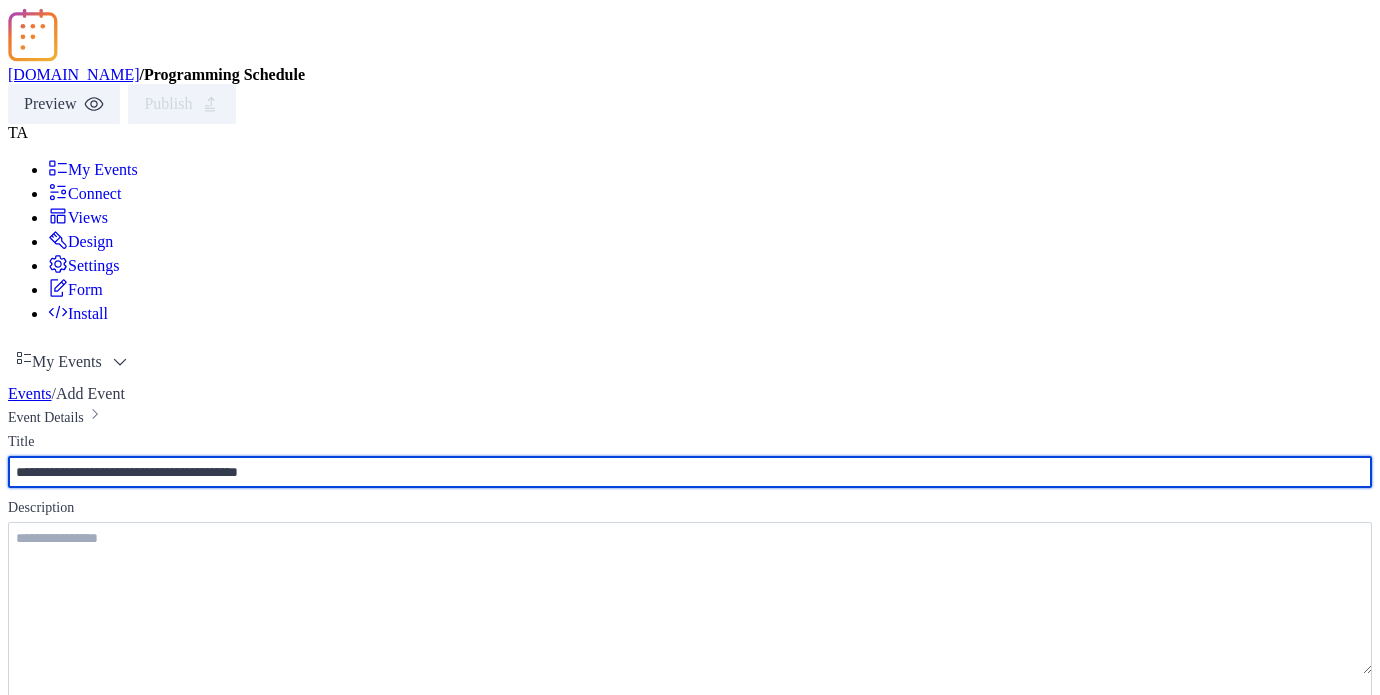type on "**********" 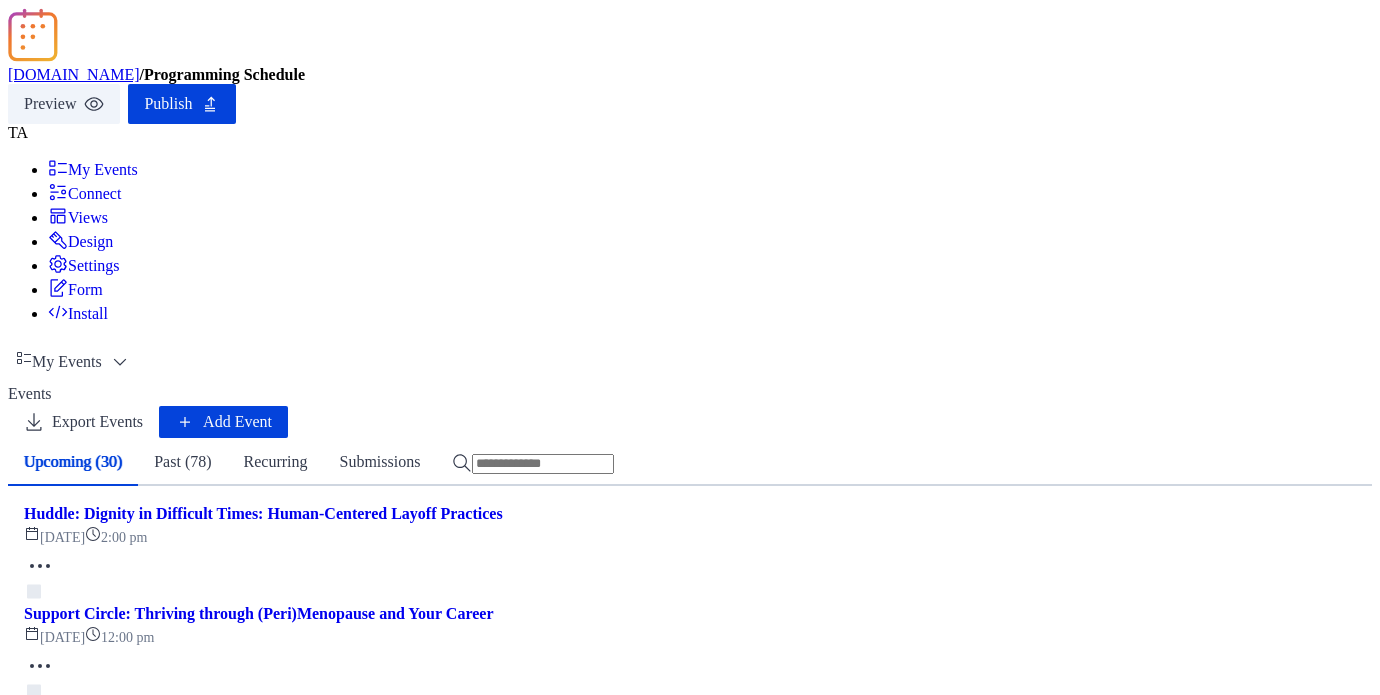 click on "Publish" at bounding box center (182, 104) 